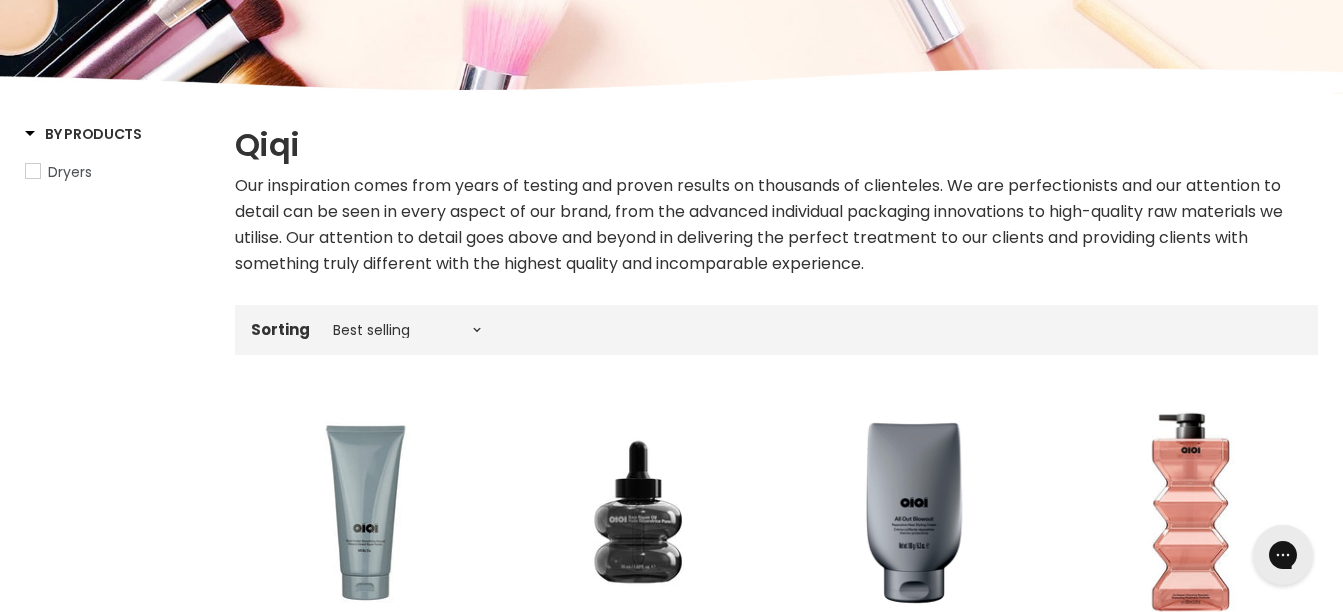 scroll, scrollTop: 0, scrollLeft: 0, axis: both 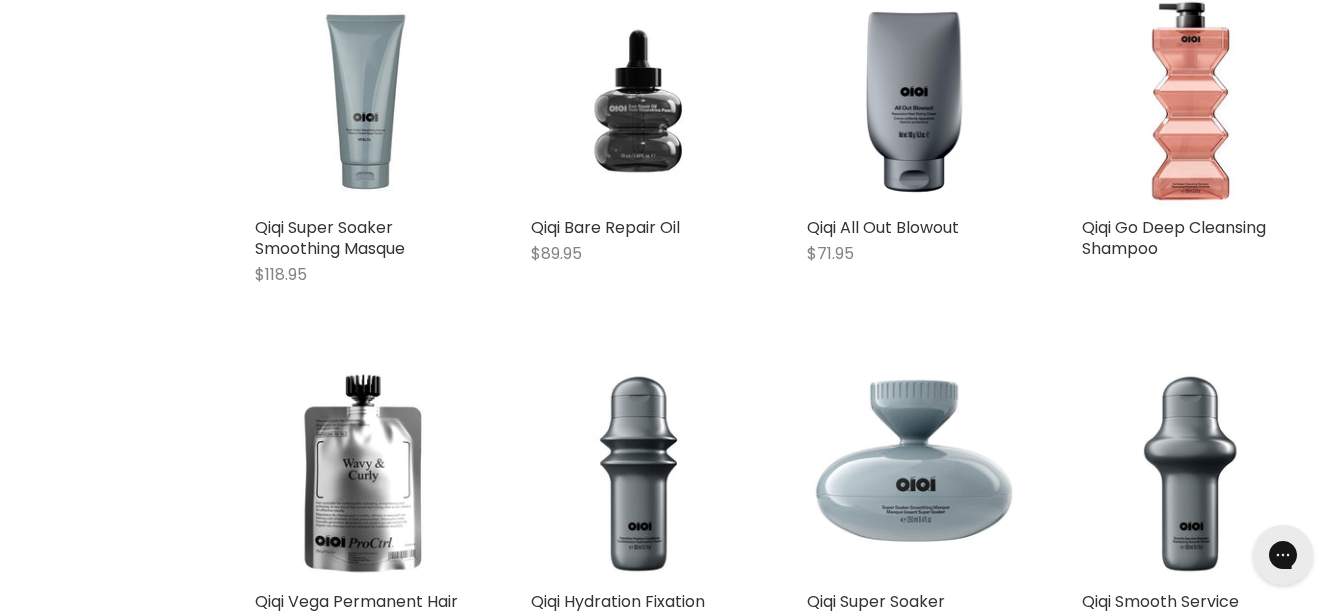 click on "By Products Dryers
Home
Qiqi
Qiqi
Our inspiration comes from years of testing and proven results on thousands of clienteles. We are perfectionists and our attention to detail can be seen in every aspect of our brand, from the advanced individual packaging innovations to high-quality raw materials we utilise. Our attention to detail goes above and beyond in delivering the perfect treatment to our clients and providing clients with something truly different with the highest quality and incomparable experience.
Sorting Best selling Featured Price, low to high Price, high to low Alphabetically, A-Z Alphabetically, Z-A Date, new to old Date, old to new" at bounding box center [671, 565] 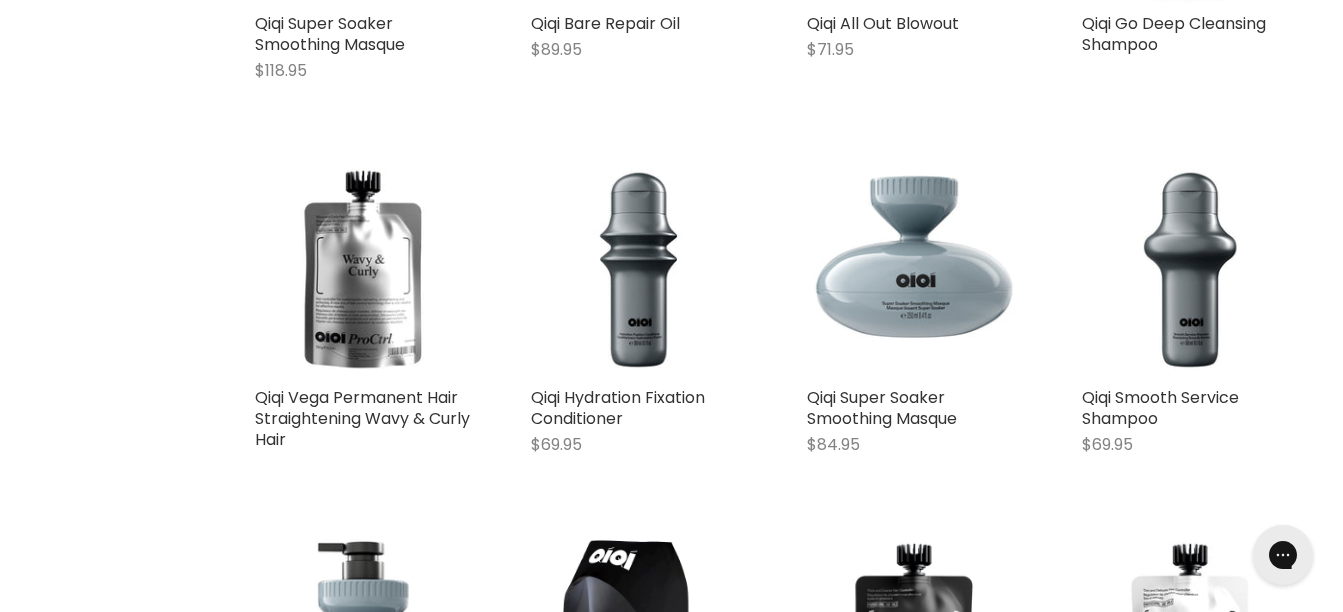 scroll, scrollTop: 832, scrollLeft: 0, axis: vertical 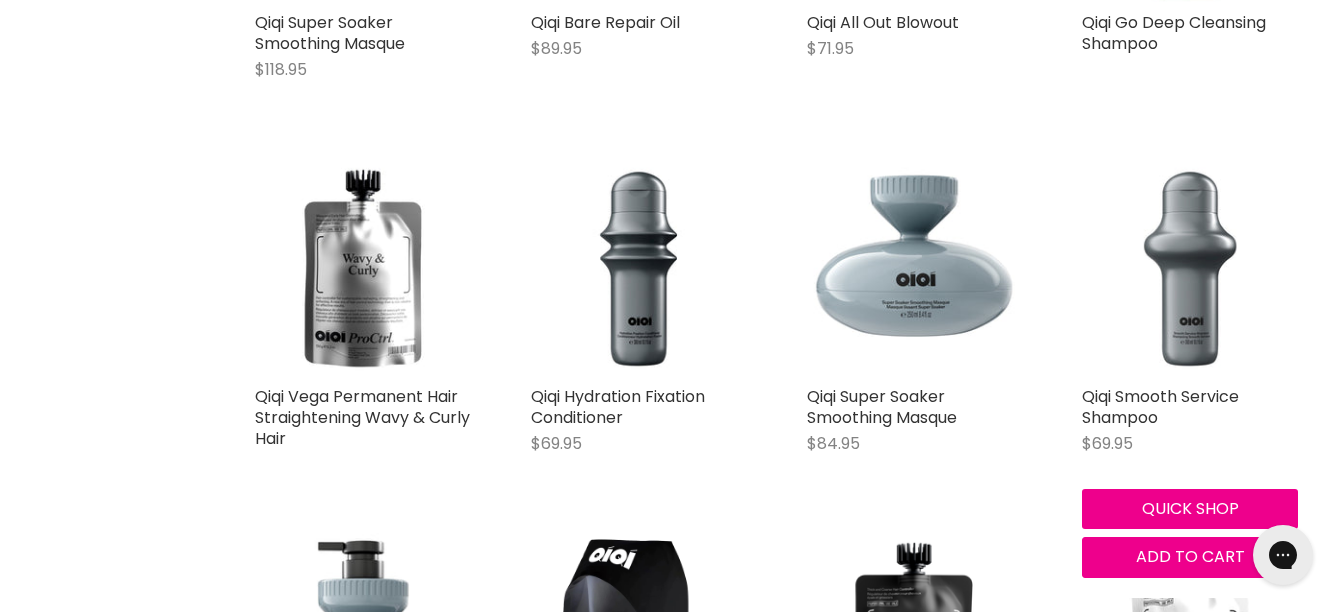 click at bounding box center (1190, 268) 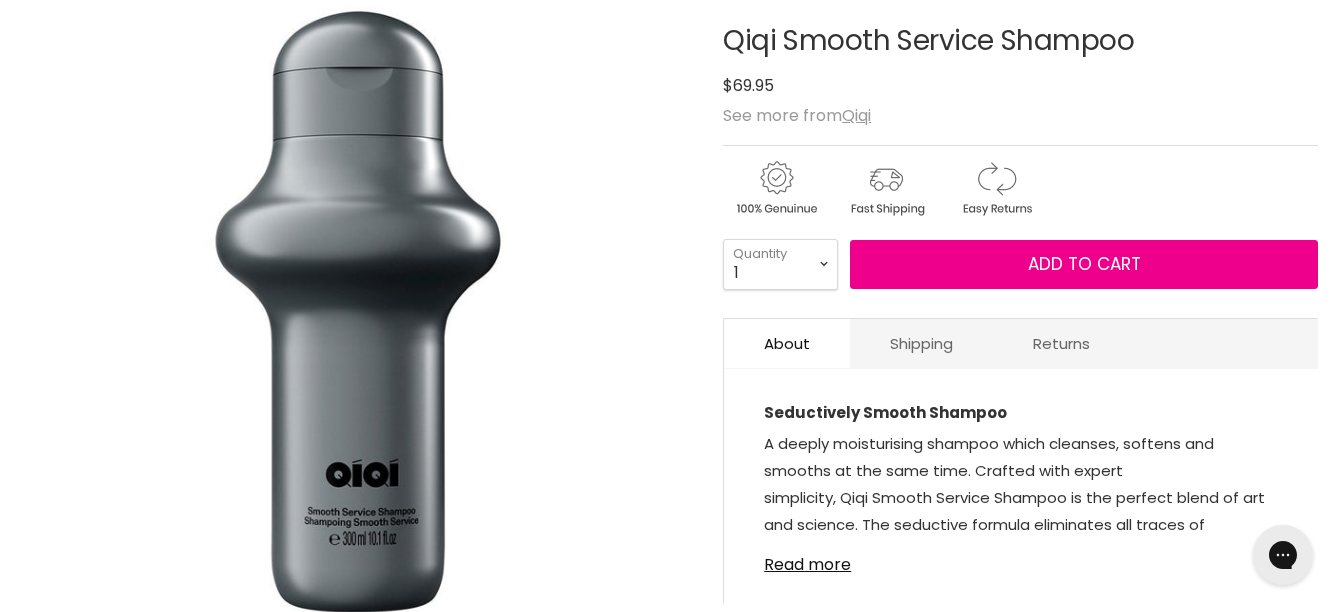 scroll, scrollTop: 0, scrollLeft: 0, axis: both 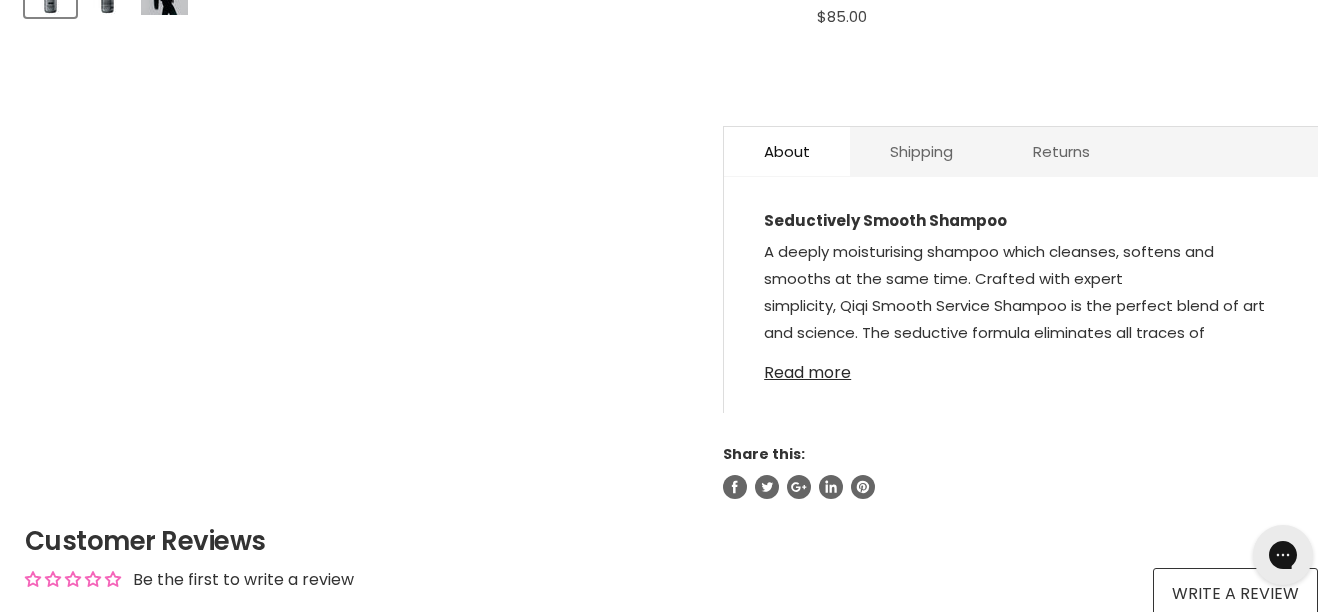 click on "Read more" at bounding box center [1021, 367] 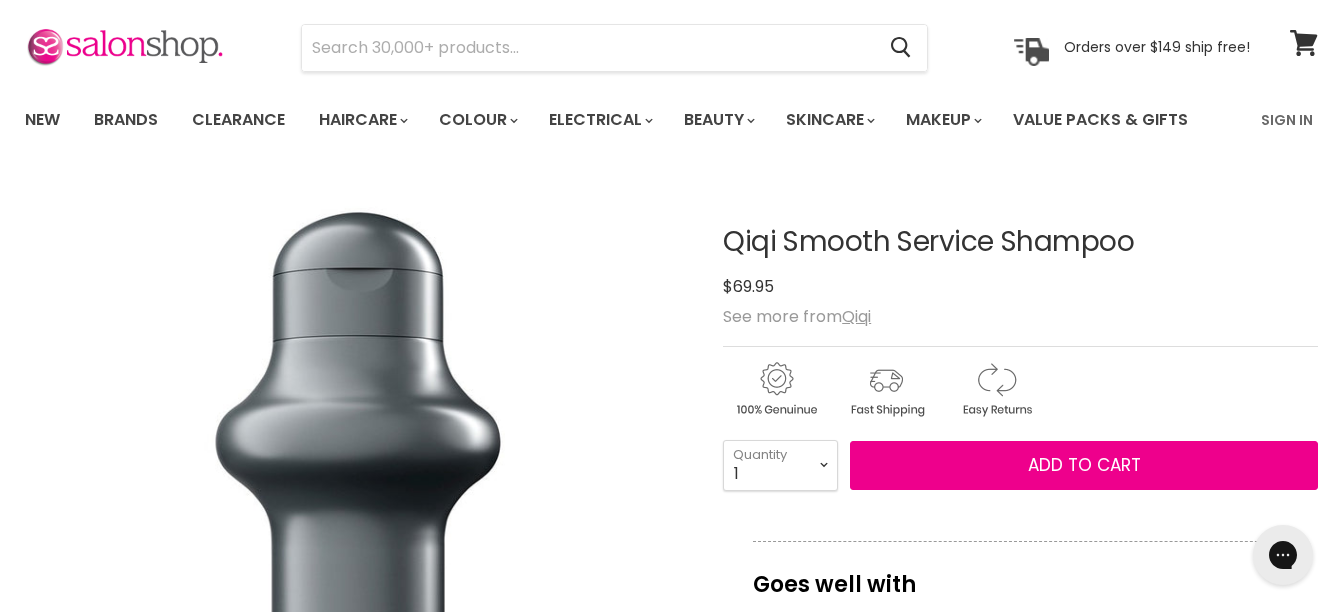 scroll, scrollTop: 74, scrollLeft: 0, axis: vertical 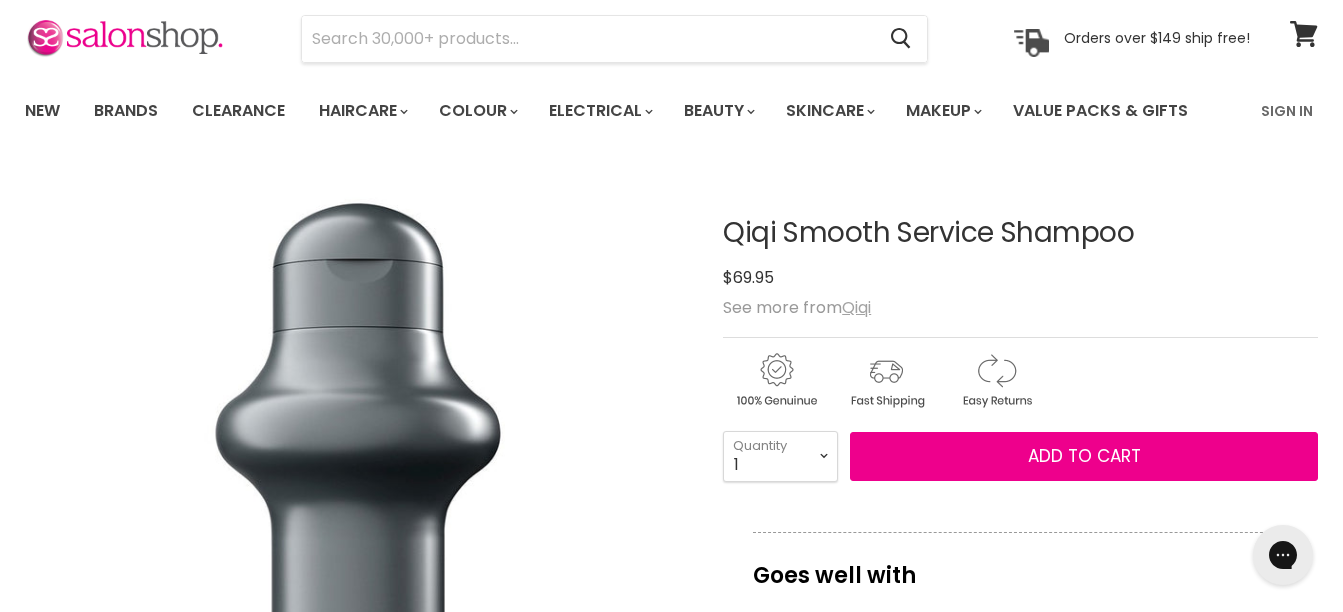click on "Qiqi" at bounding box center [856, 307] 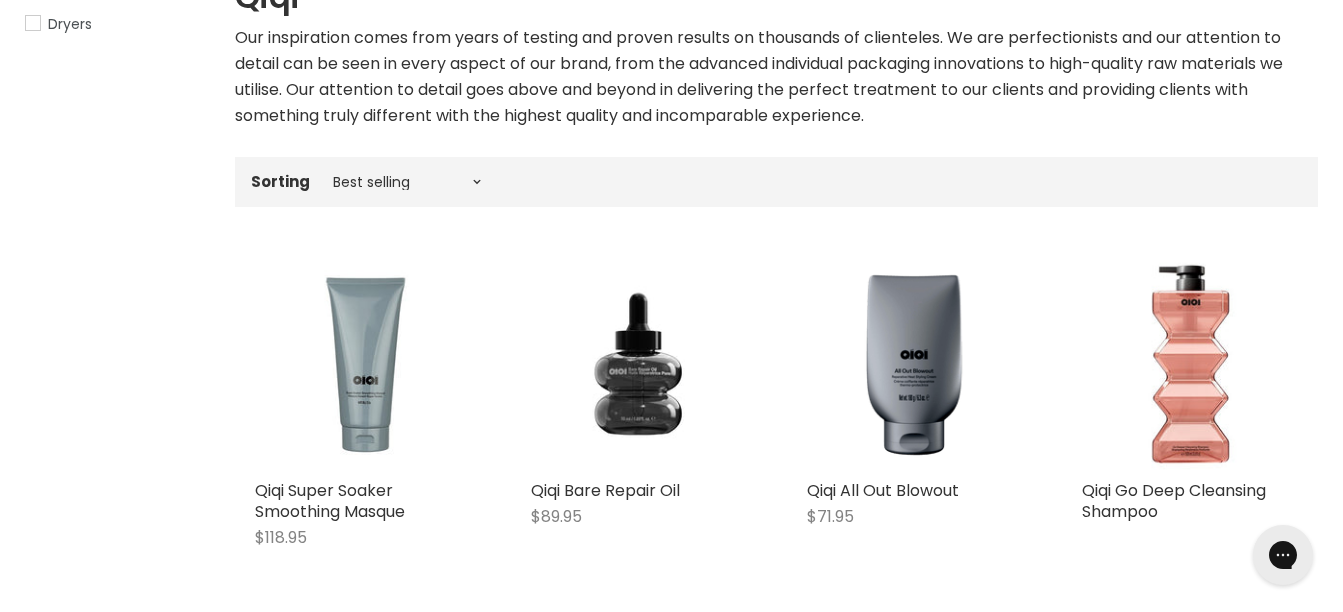 scroll, scrollTop: 0, scrollLeft: 0, axis: both 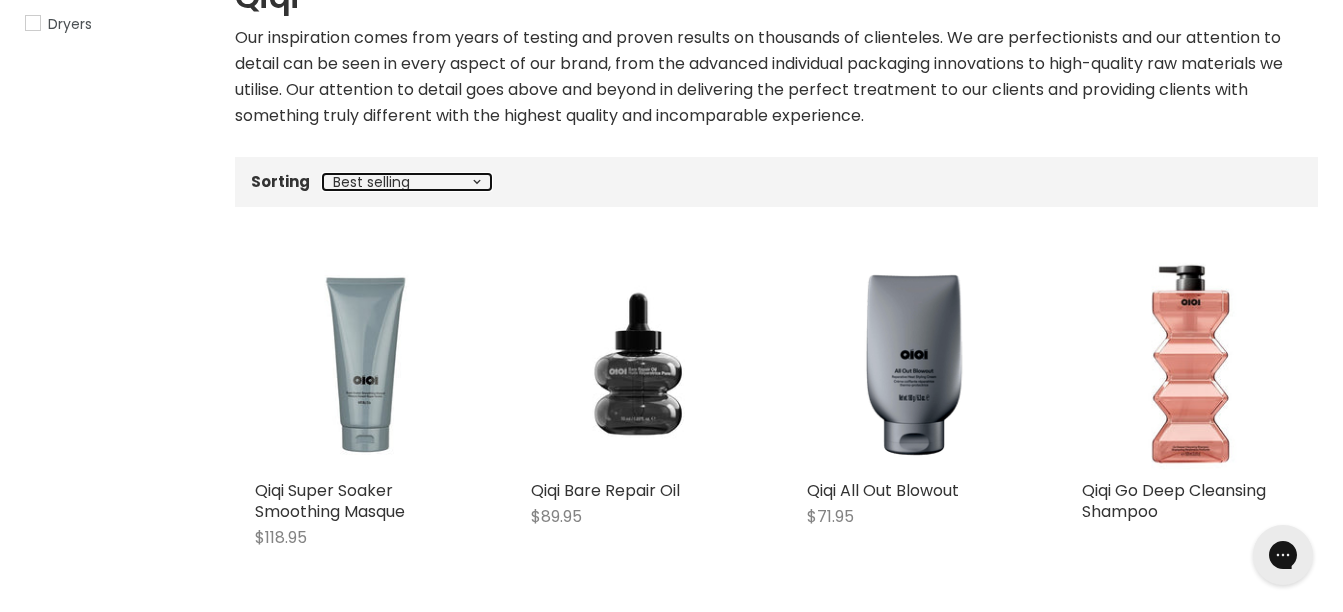 click on "Best selling Featured Price, low to high Price, high to low Alphabetically, A-Z Alphabetically, Z-A Date, new to old Date, old to new" at bounding box center [407, 182] 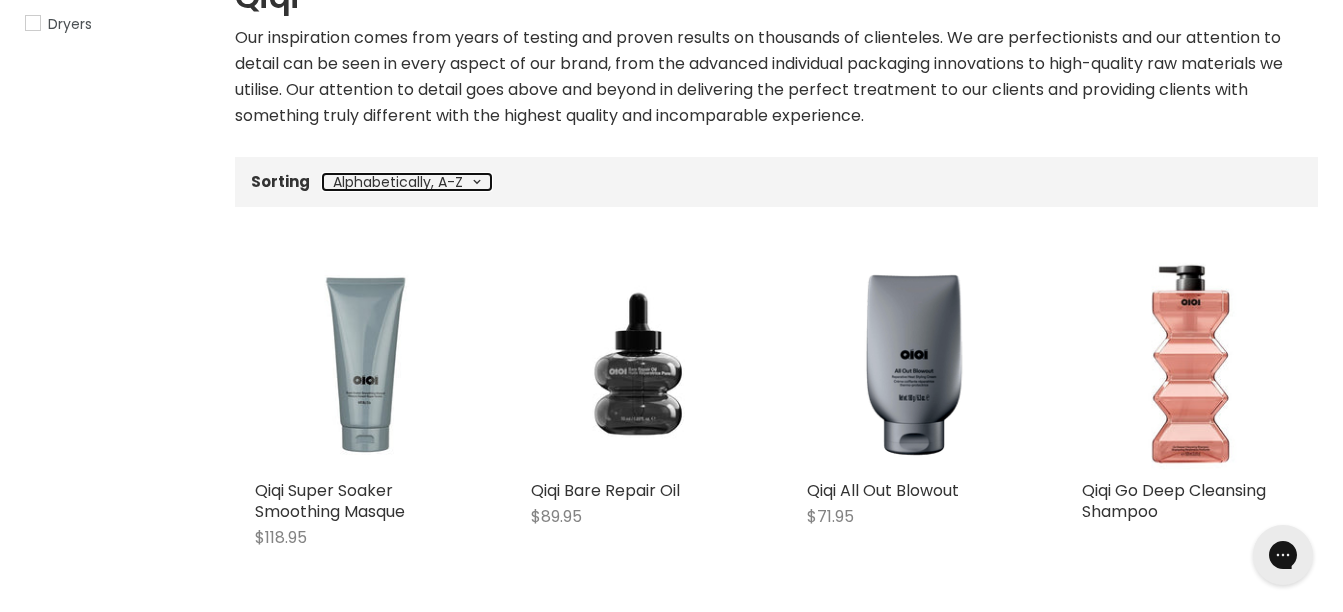 click on "Best selling Featured Price, low to high Price, high to low Alphabetically, A-Z Alphabetically, Z-A Date, new to old Date, old to new" at bounding box center (407, 182) 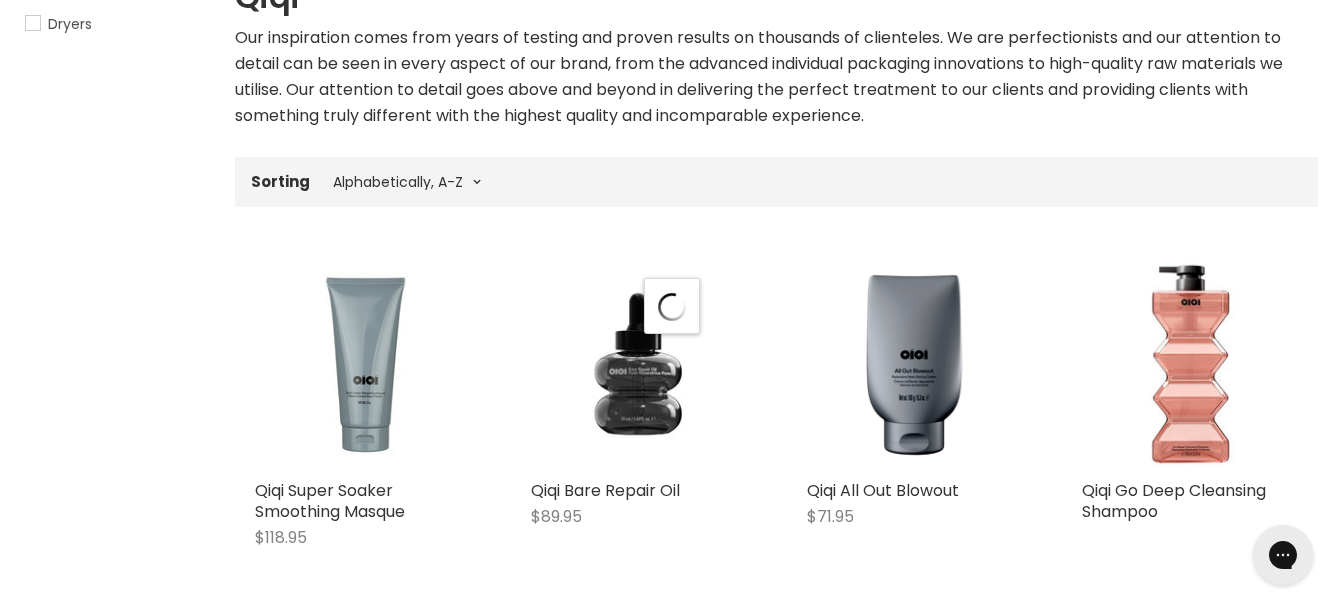 select on "title-ascending" 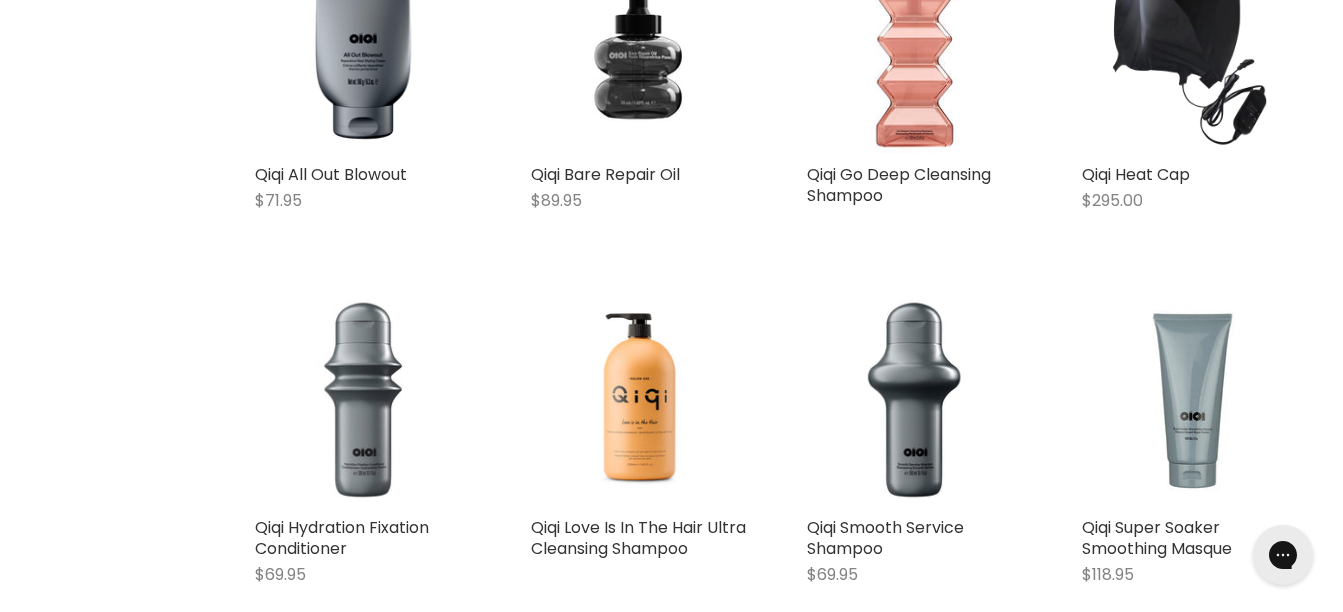 scroll, scrollTop: 602, scrollLeft: 0, axis: vertical 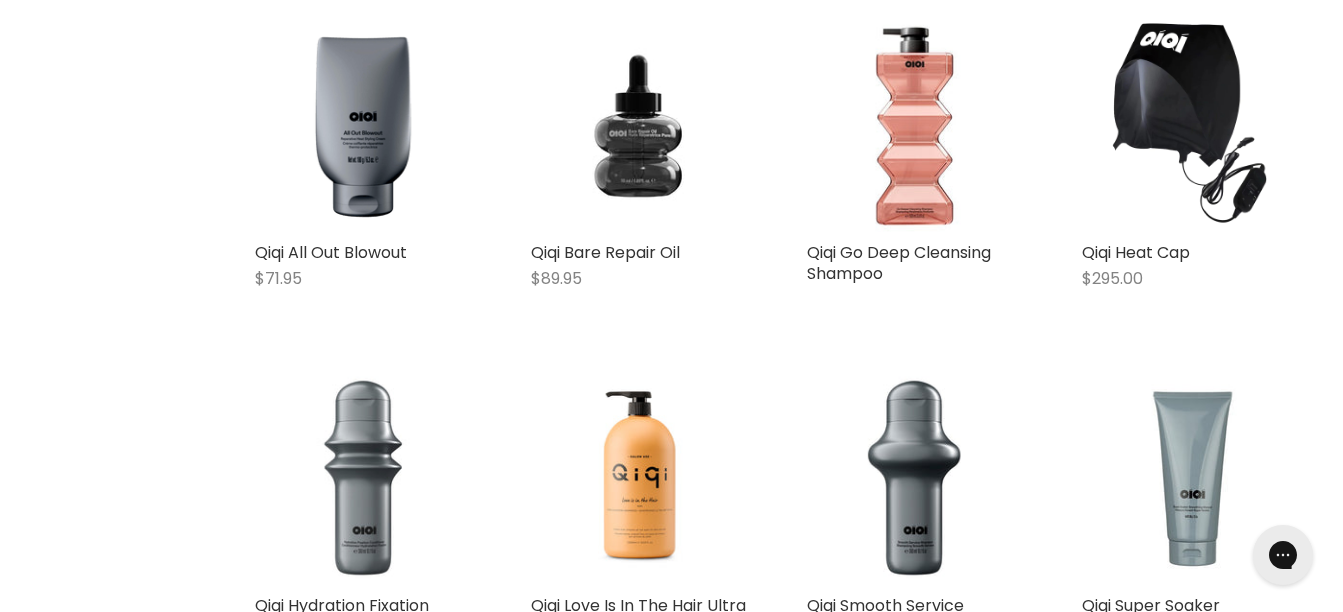 click at bounding box center (363, 477) 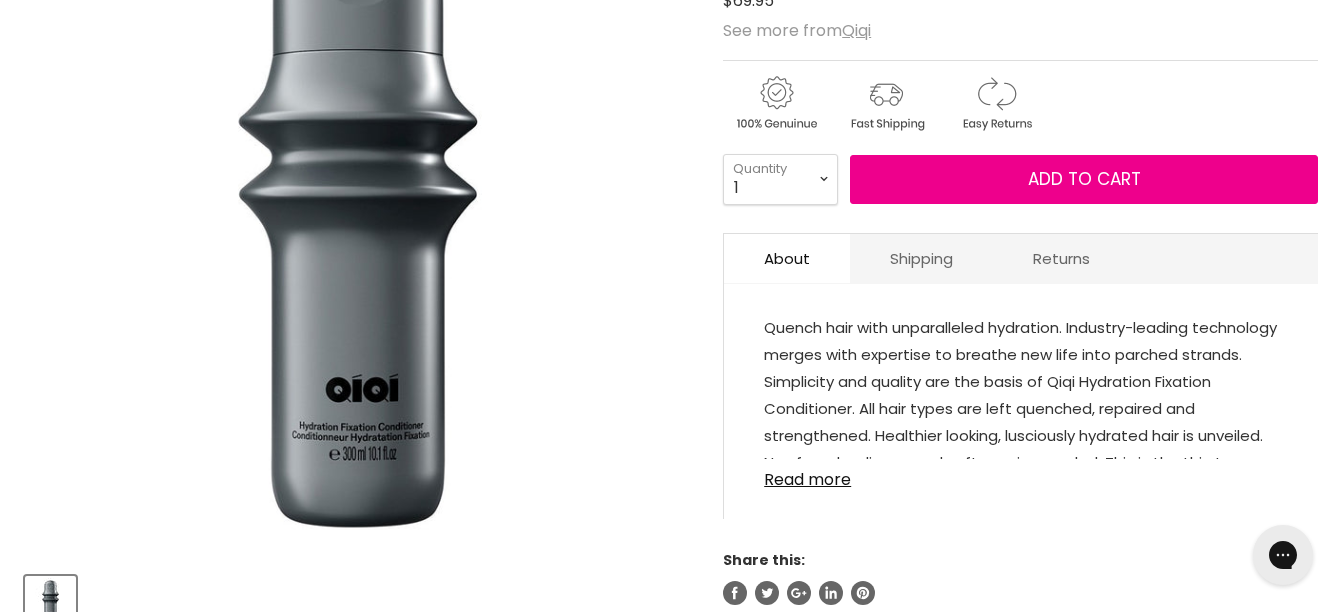 scroll, scrollTop: 0, scrollLeft: 0, axis: both 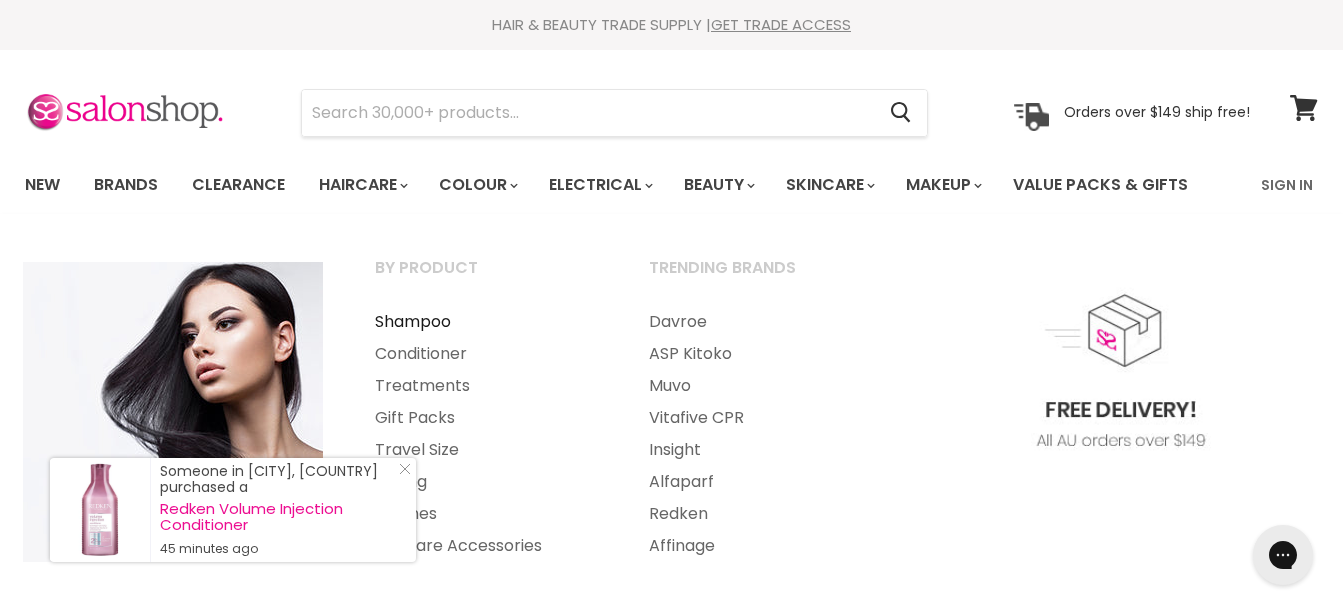 click on "Shampoo" at bounding box center [485, 322] 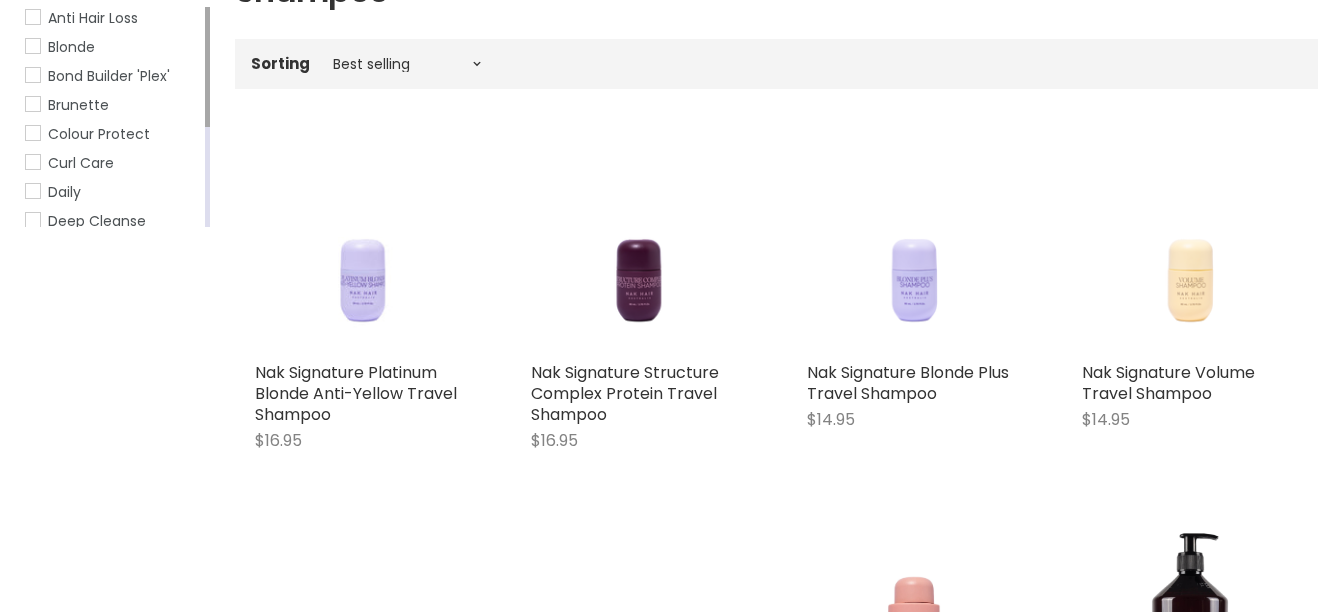 scroll, scrollTop: 369, scrollLeft: 0, axis: vertical 